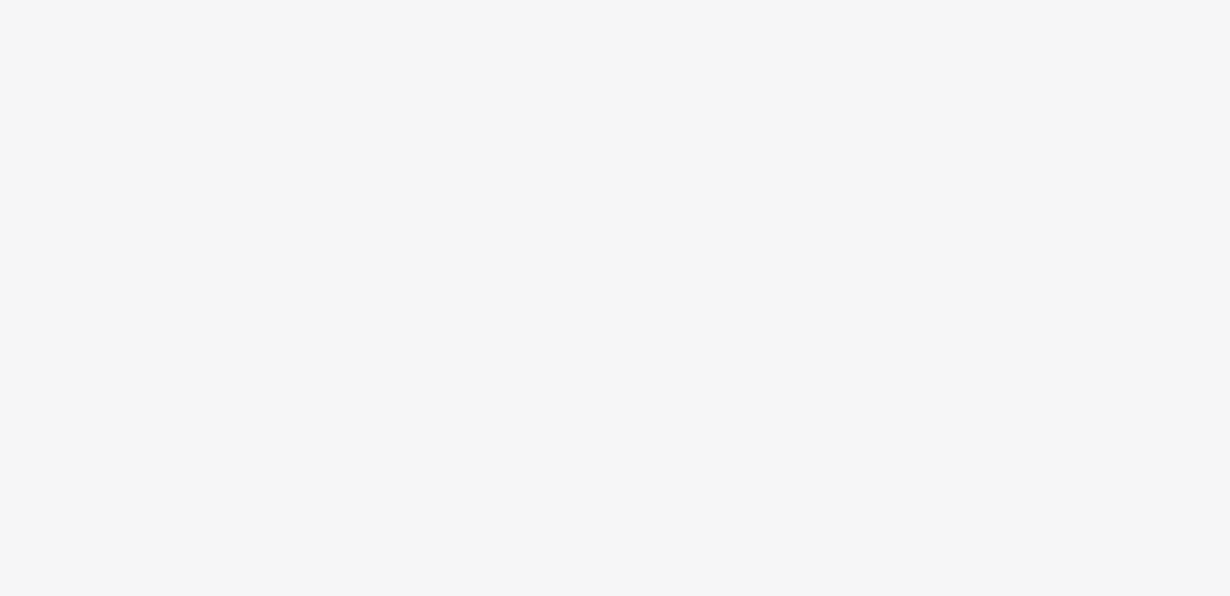 scroll, scrollTop: 0, scrollLeft: 0, axis: both 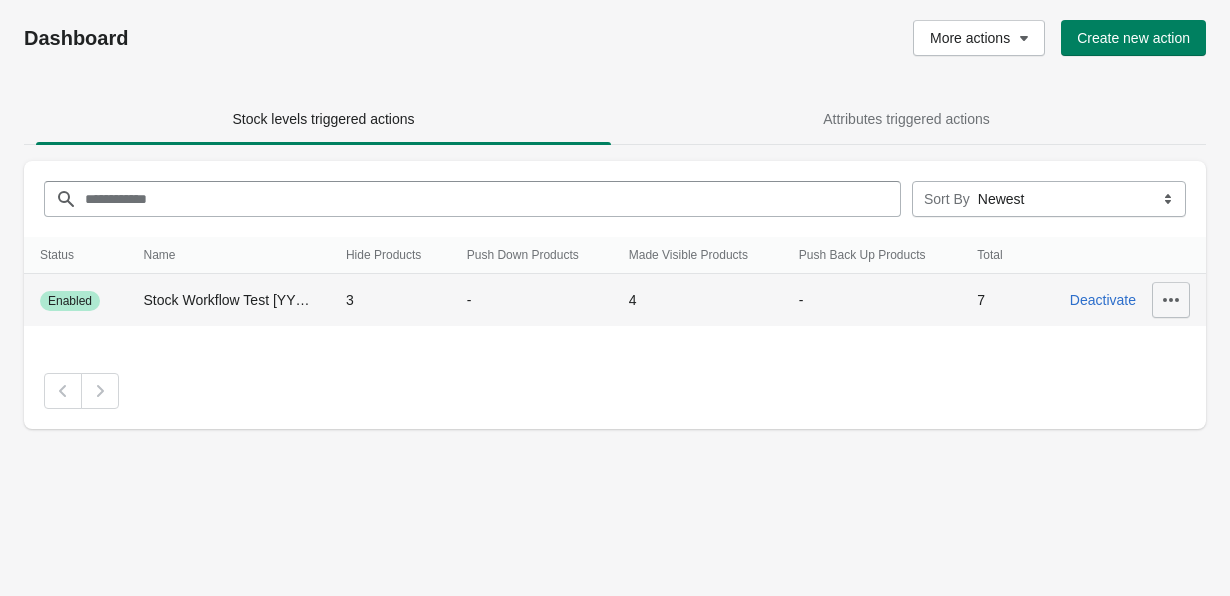 click 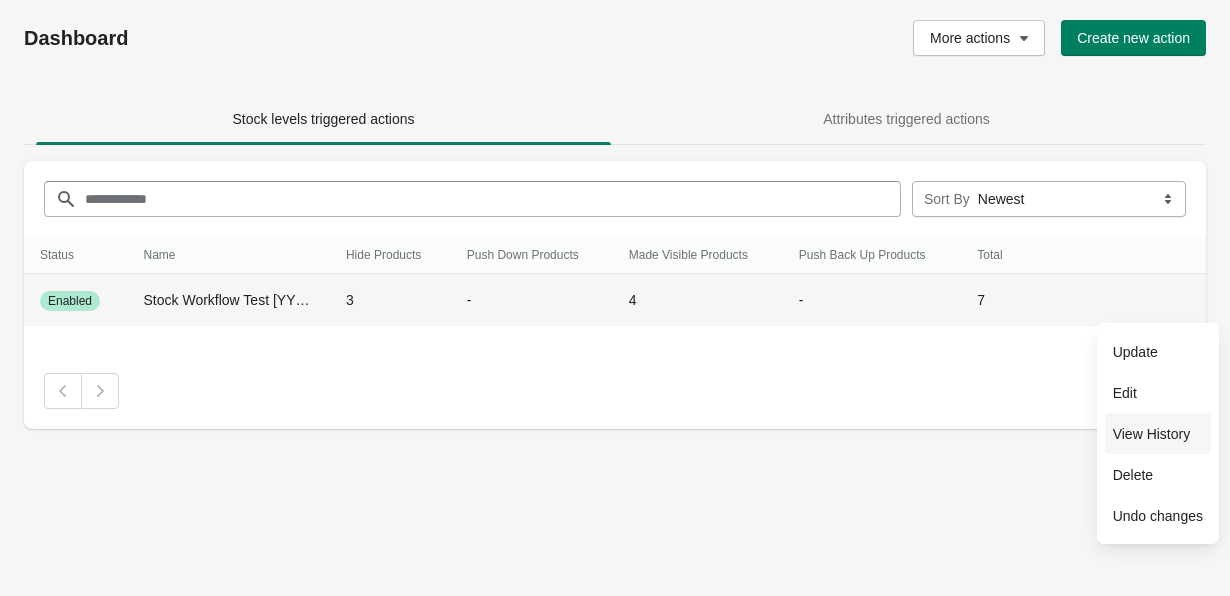 click on "View History" at bounding box center (1158, 434) 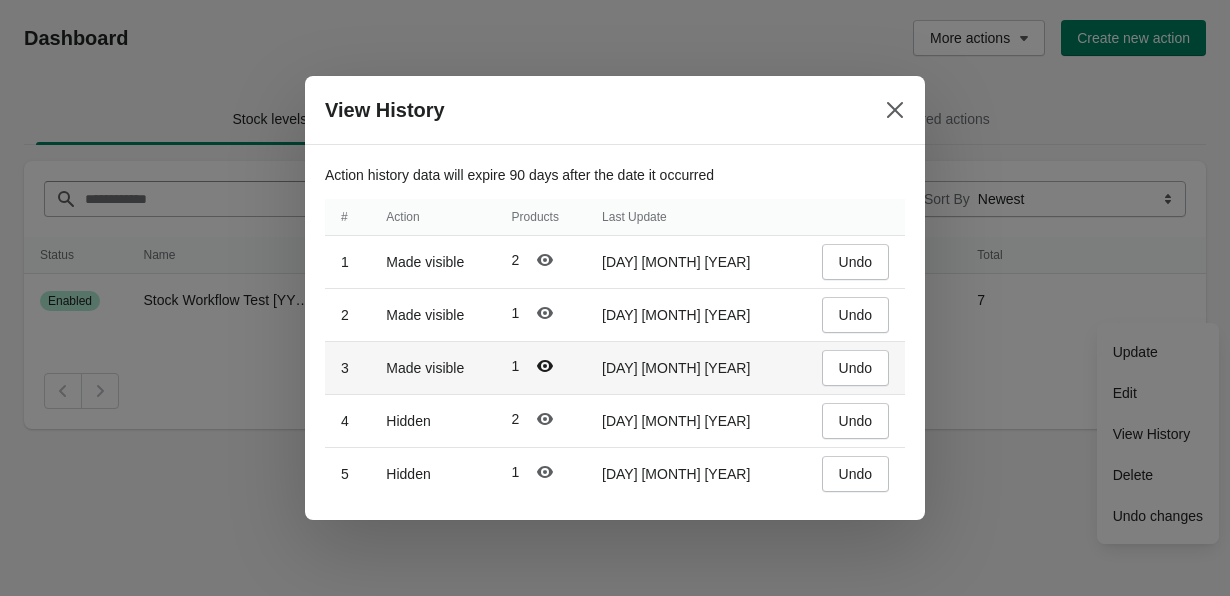 click 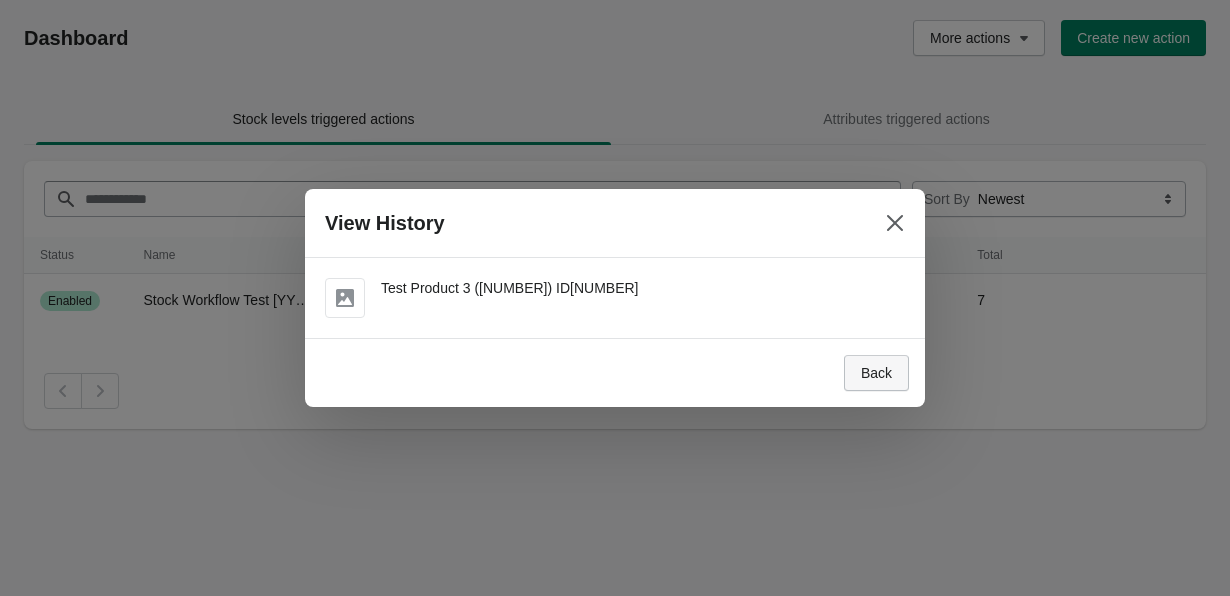 click on "Back" at bounding box center (876, 373) 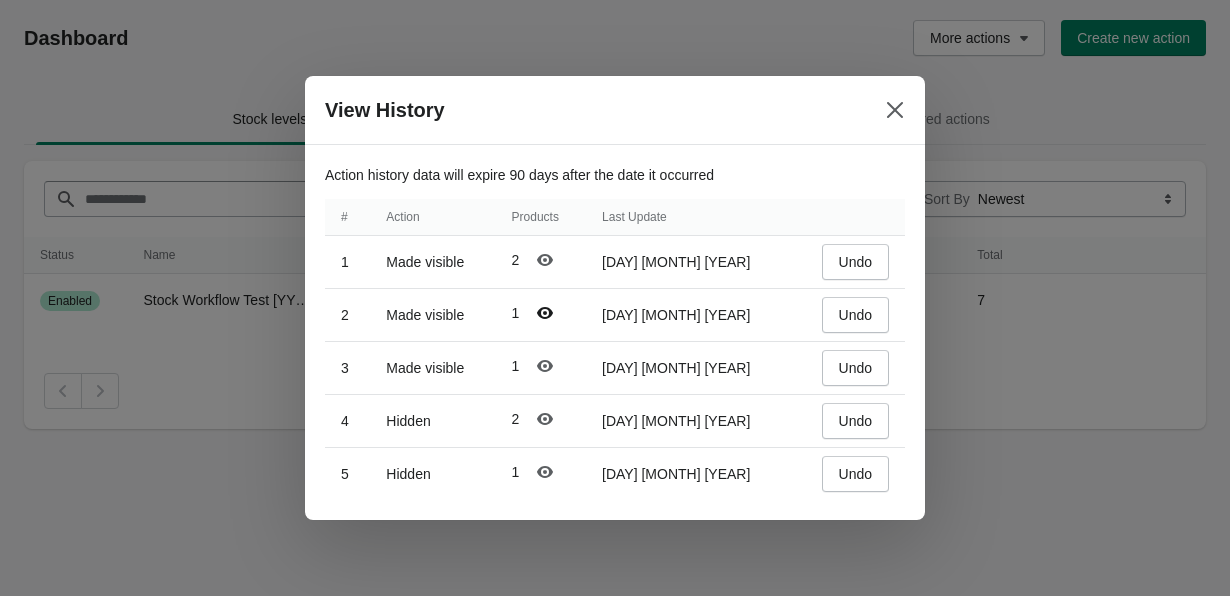 click at bounding box center [545, 313] 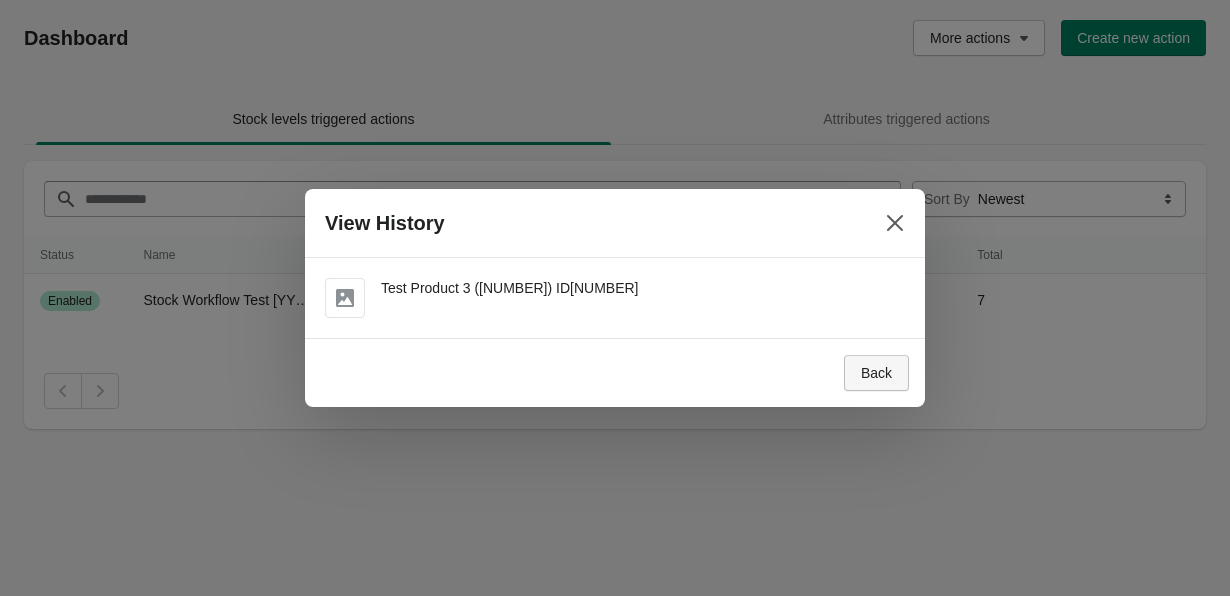 click on "Back" at bounding box center (876, 373) 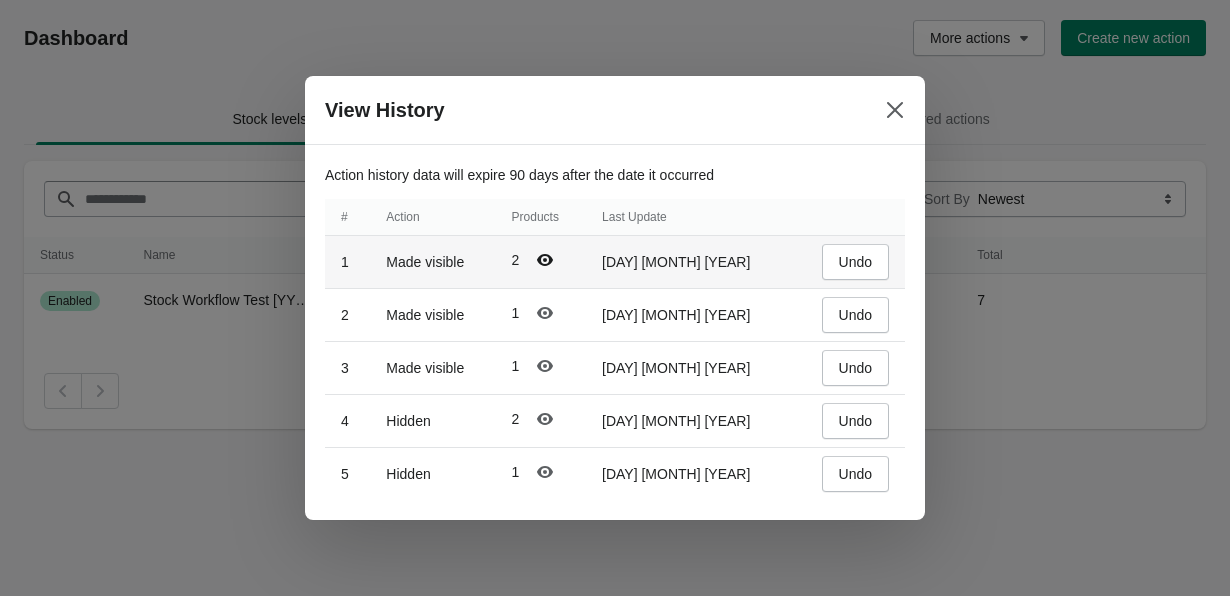 click 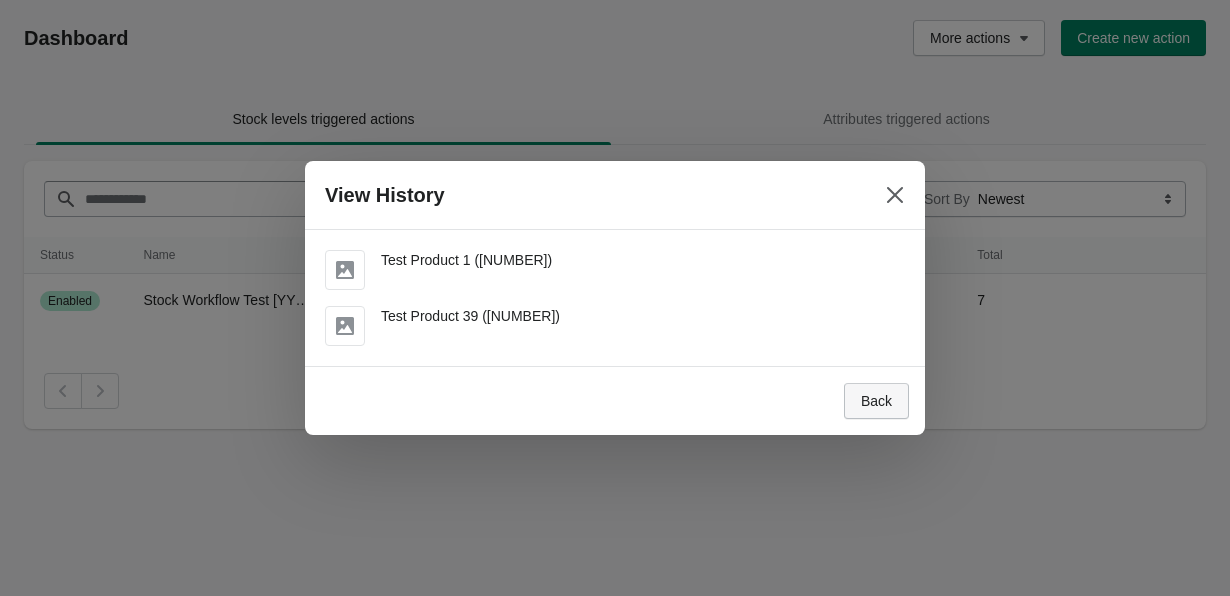 click on "Back" at bounding box center (876, 401) 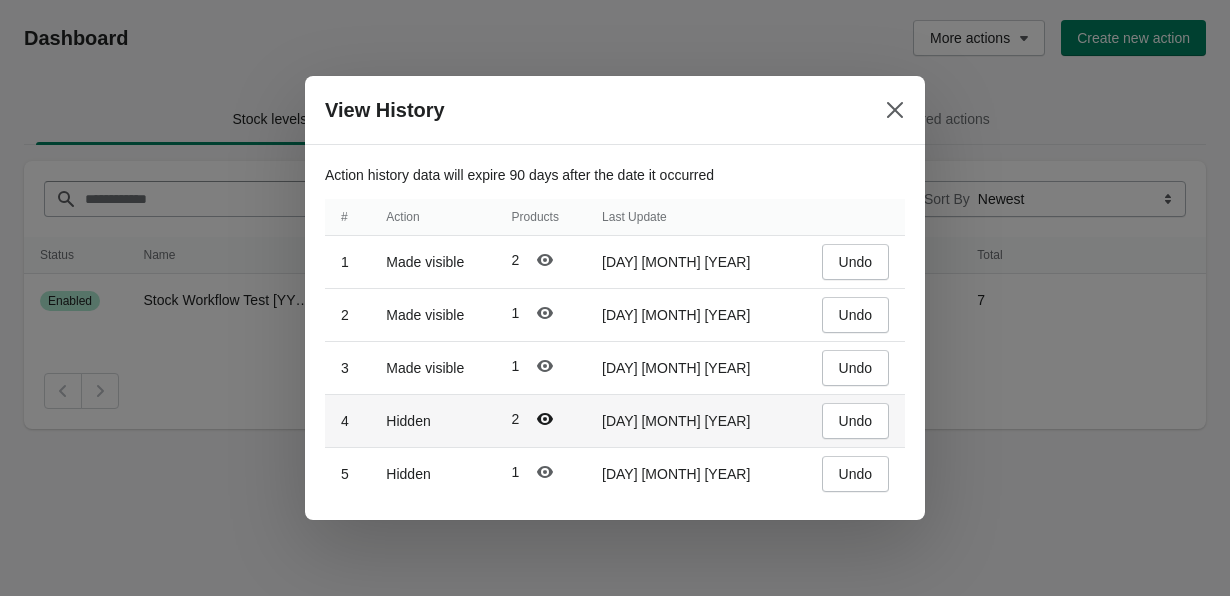 click at bounding box center (545, 419) 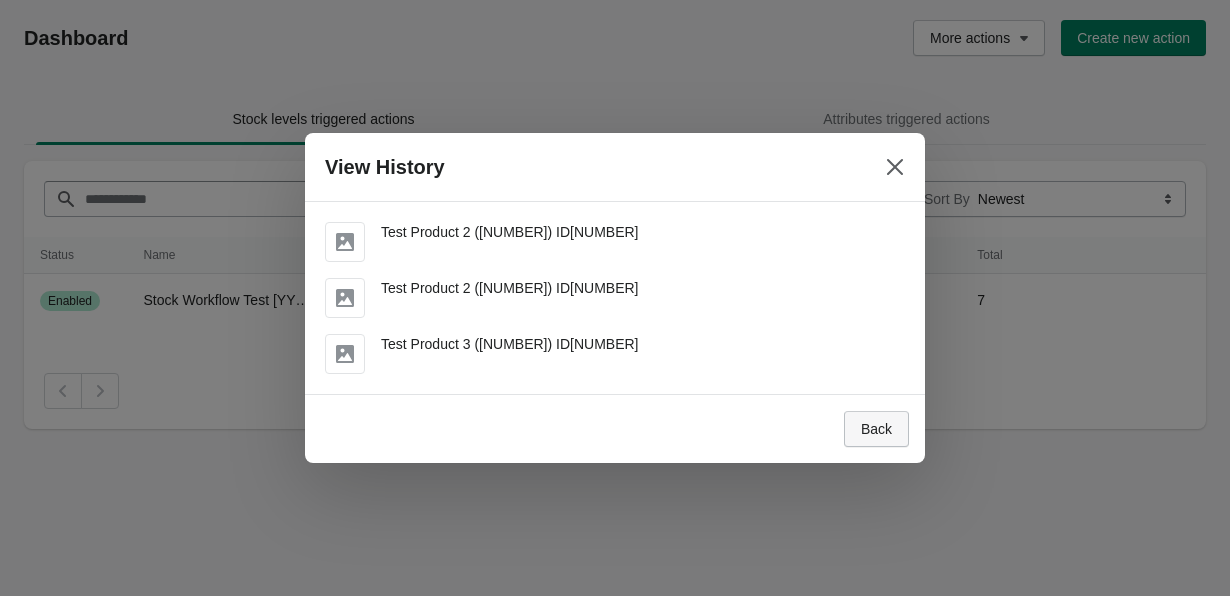 click on "Back" at bounding box center (876, 429) 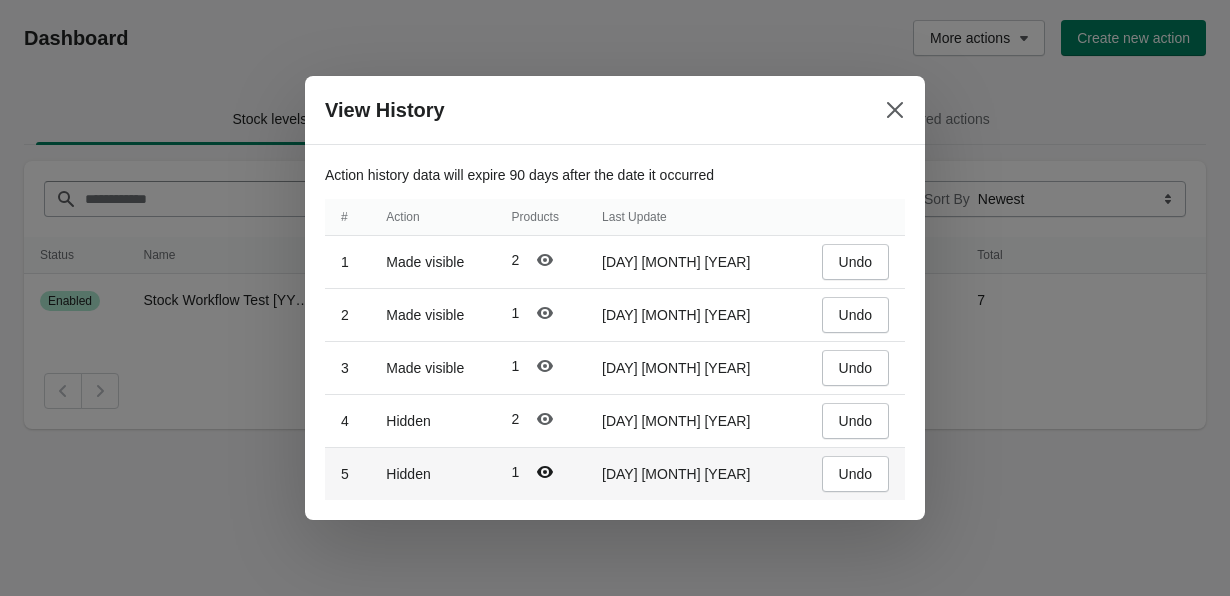 click 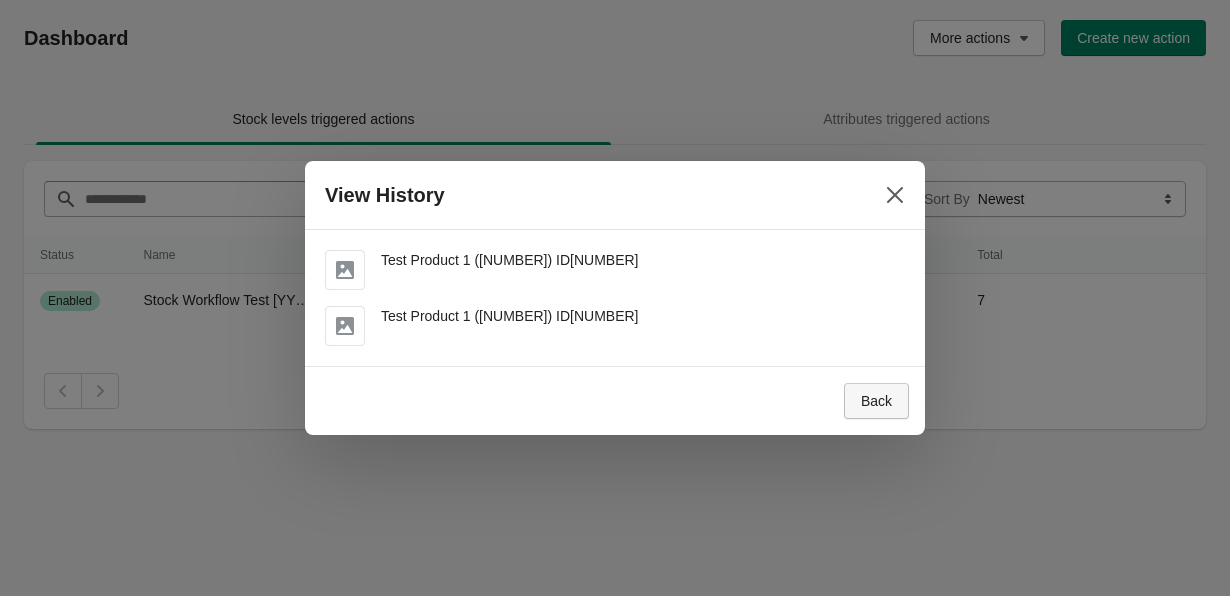click on "Back" at bounding box center [876, 401] 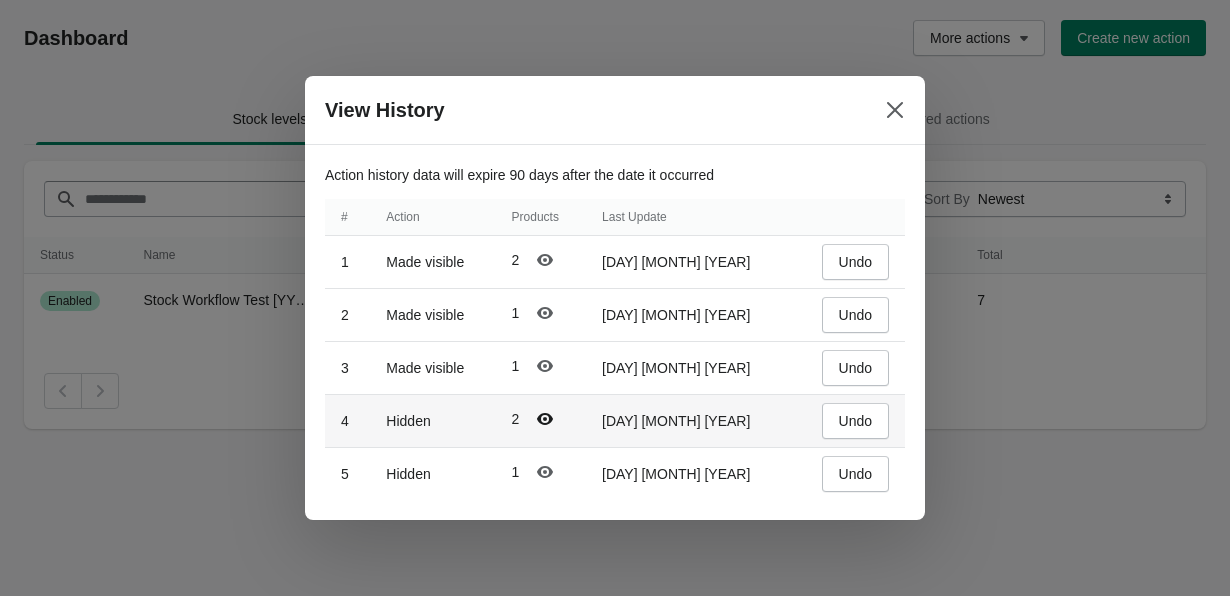 click 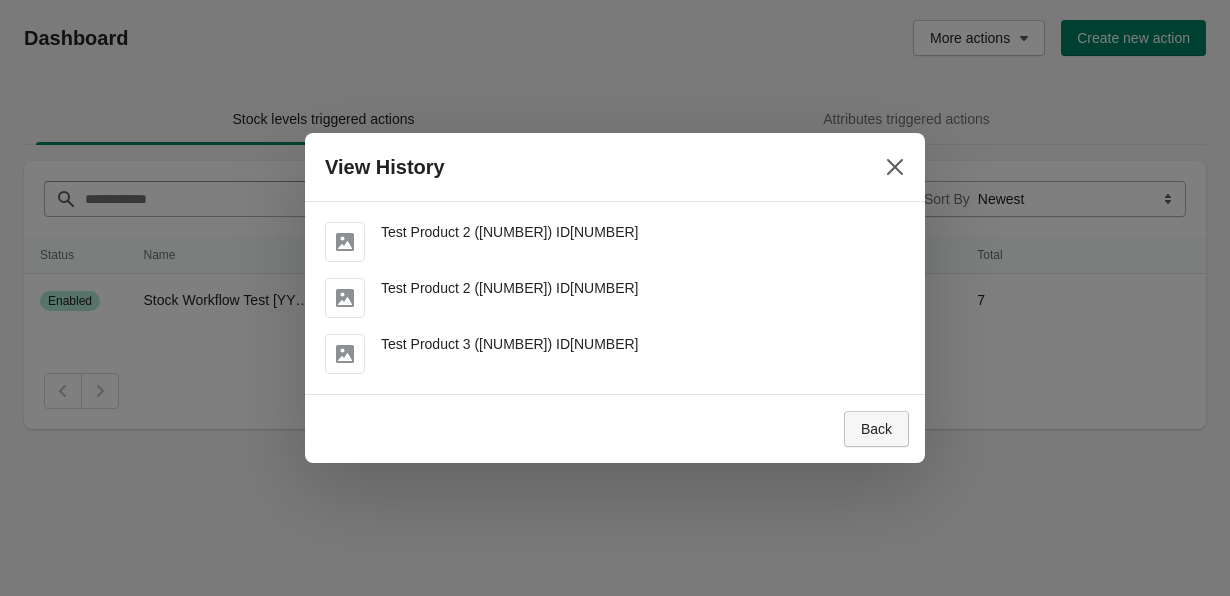 click on "Back" at bounding box center [876, 429] 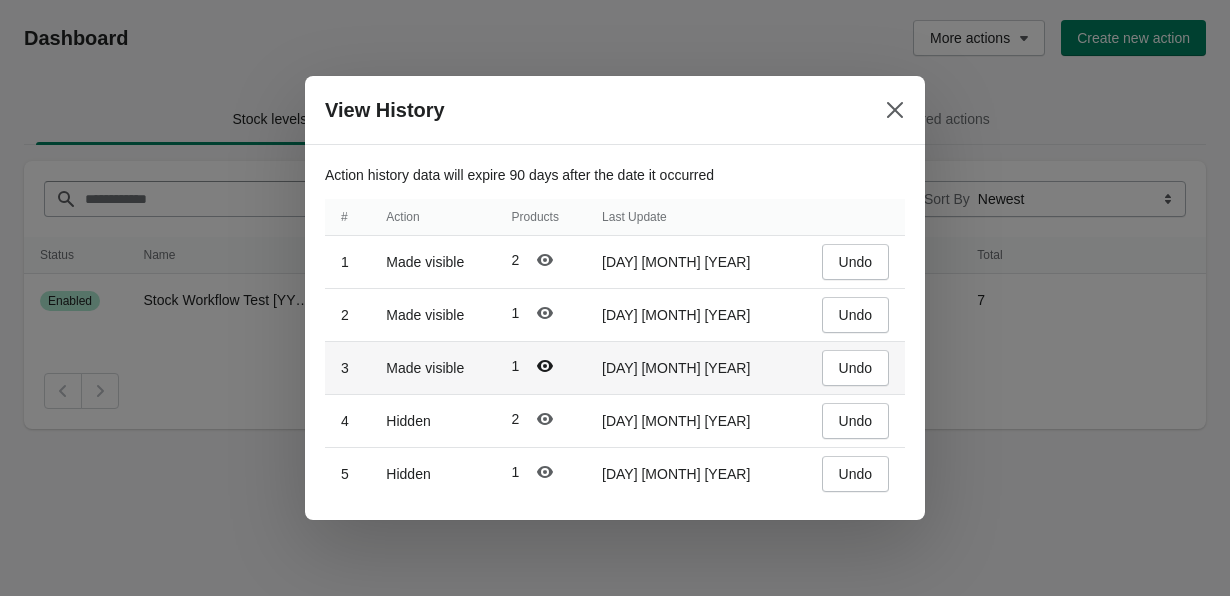 click 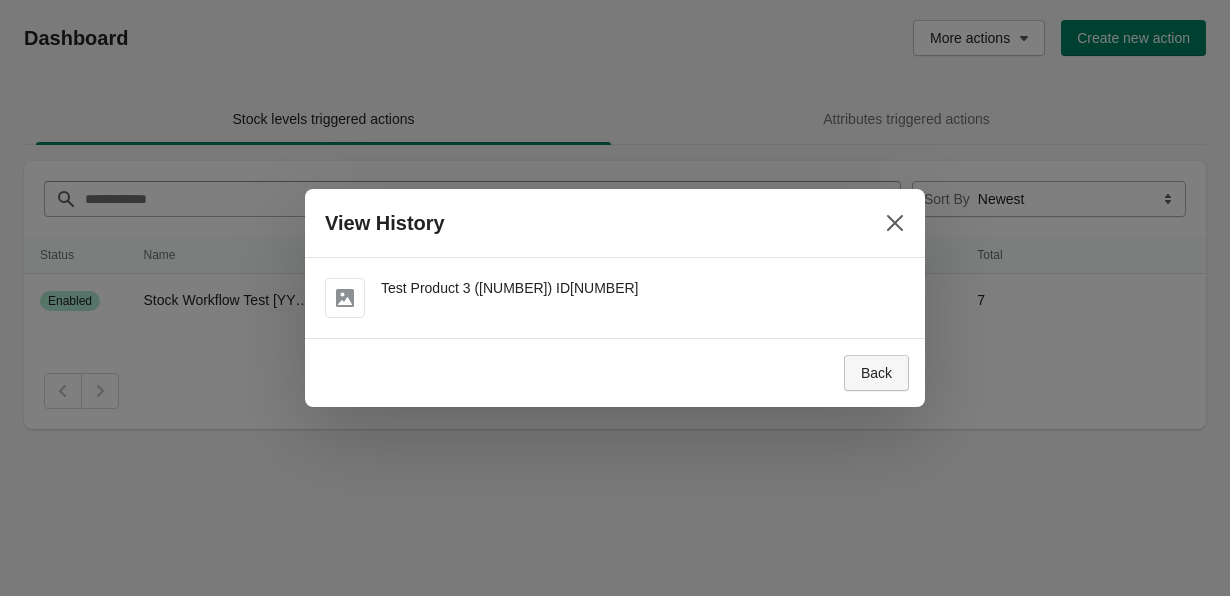 click on "Back" at bounding box center (876, 373) 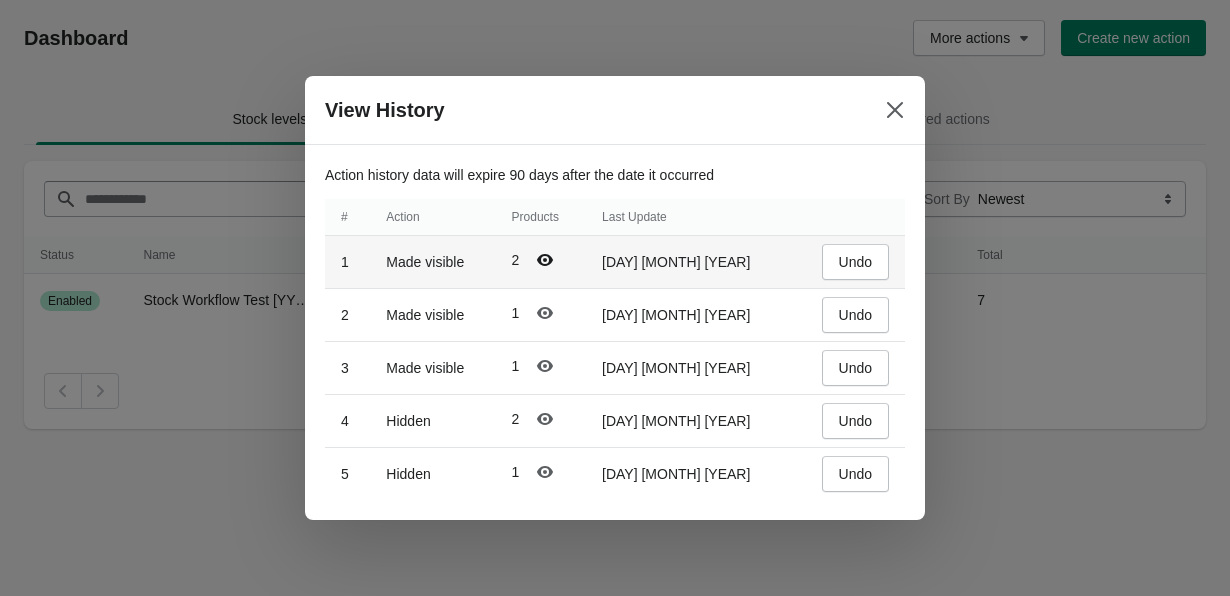 click at bounding box center [545, 260] 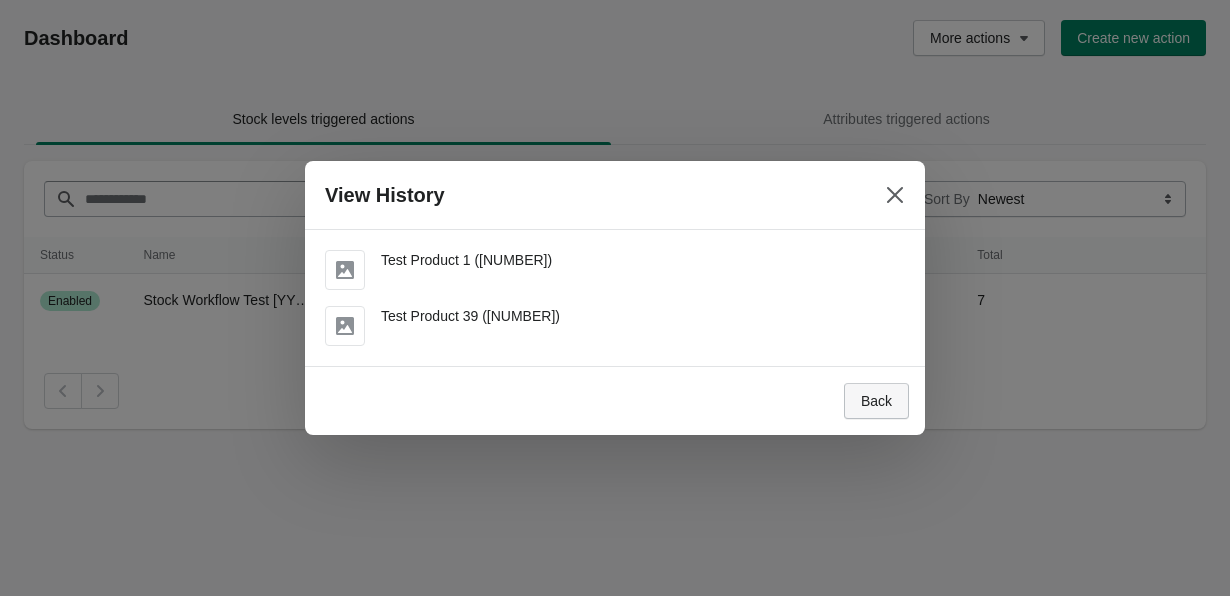 click on "Back" at bounding box center [876, 401] 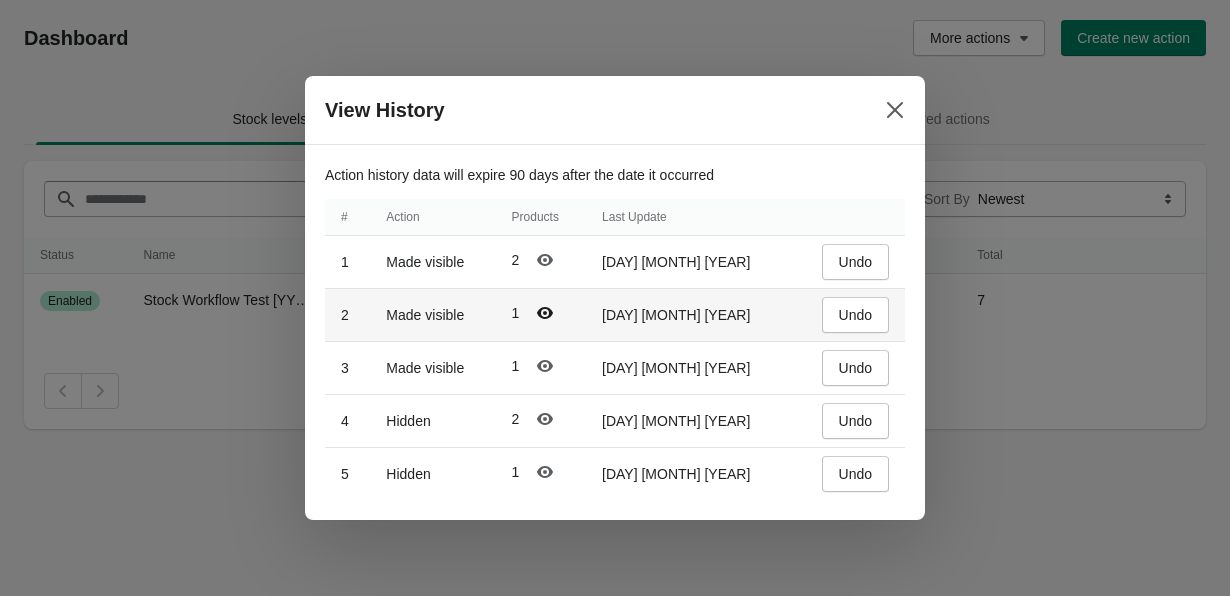 click 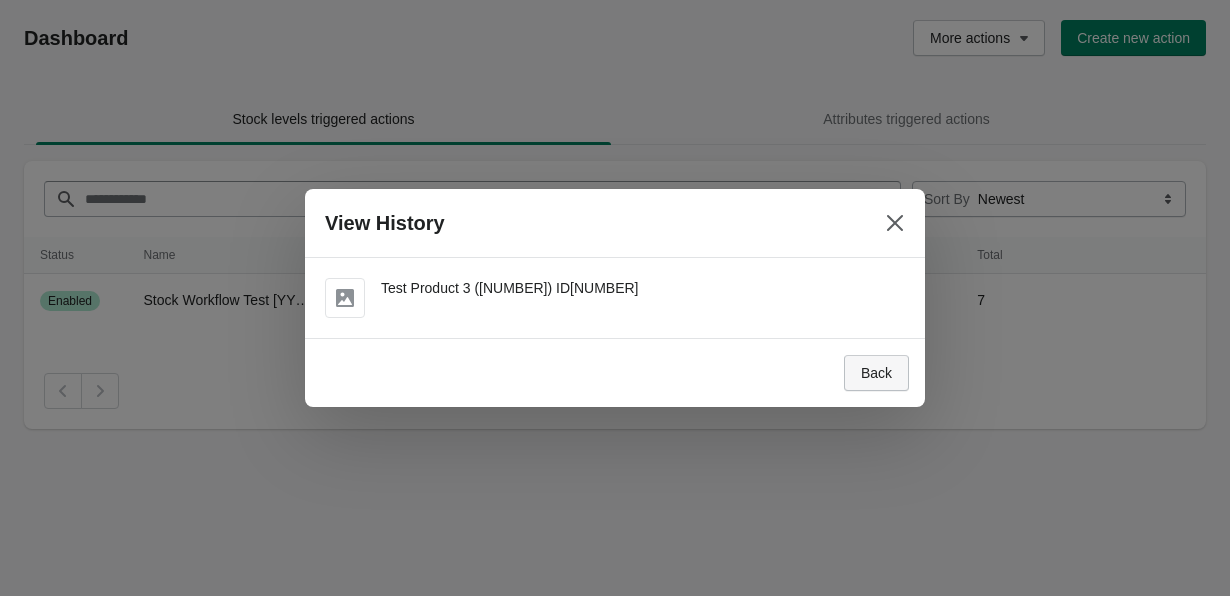 click on "Back" at bounding box center (876, 373) 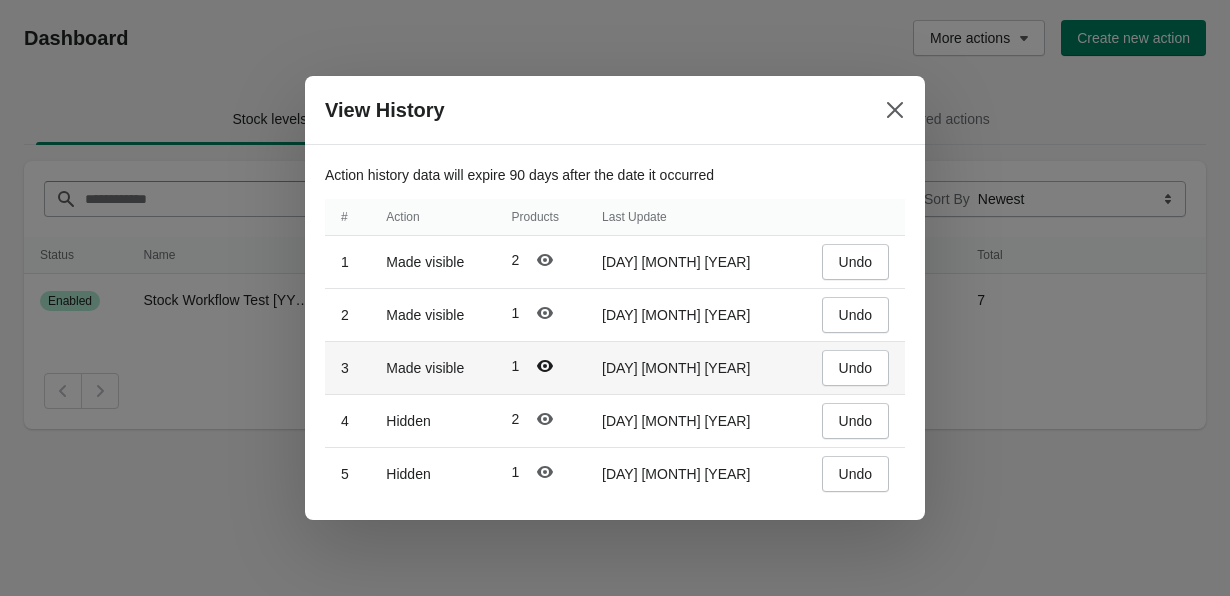click 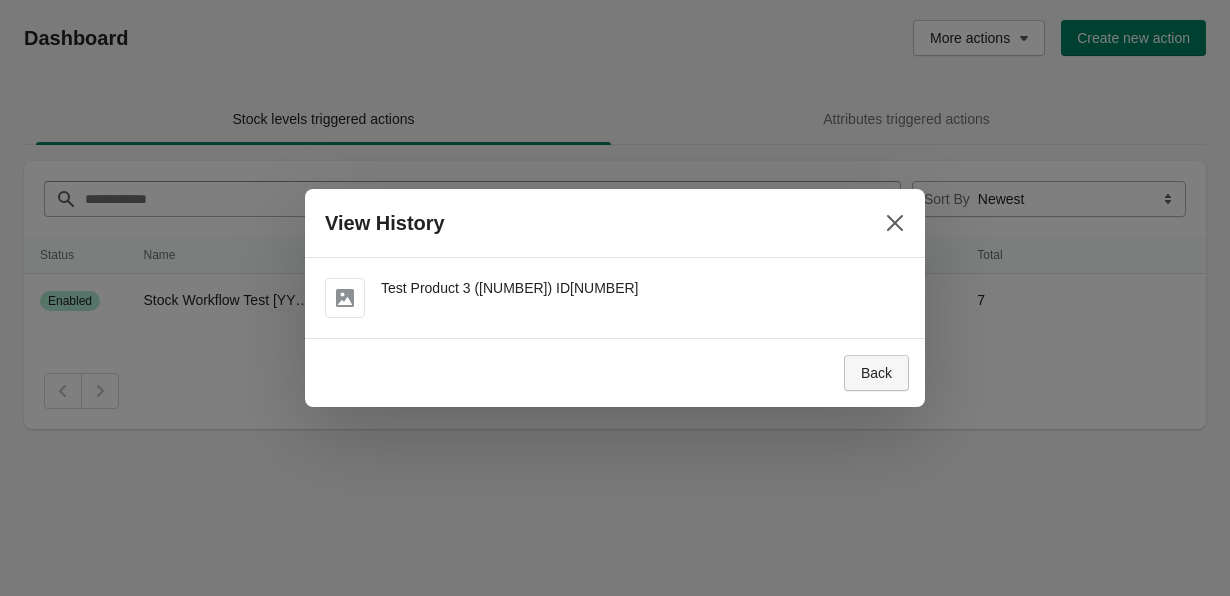 click on "Back" at bounding box center (876, 373) 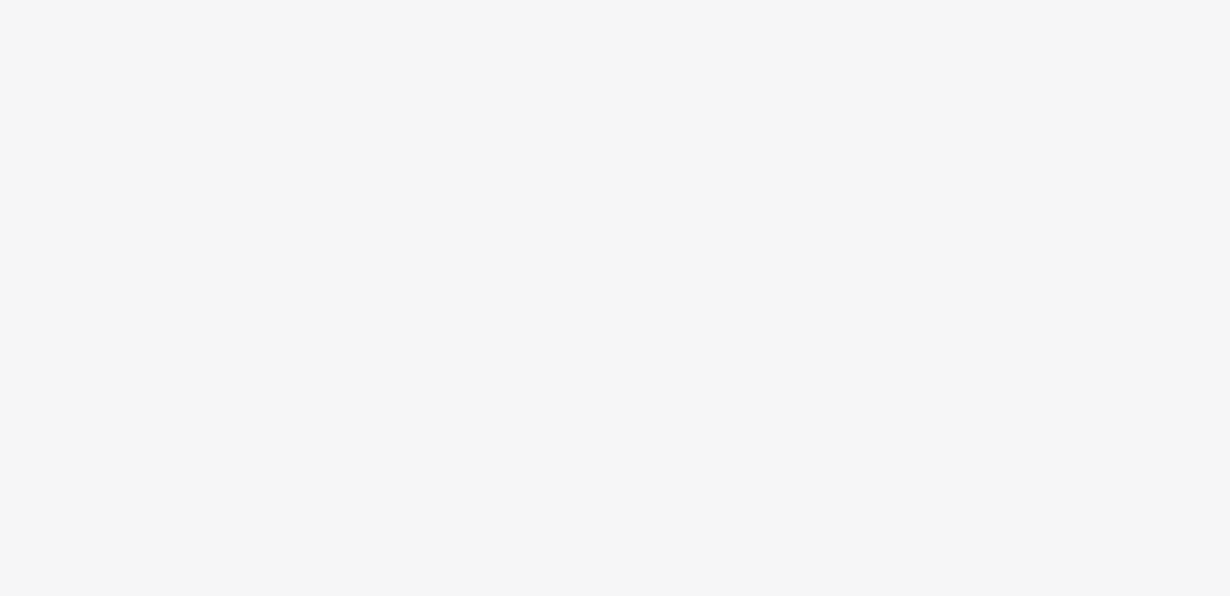 scroll, scrollTop: 0, scrollLeft: 0, axis: both 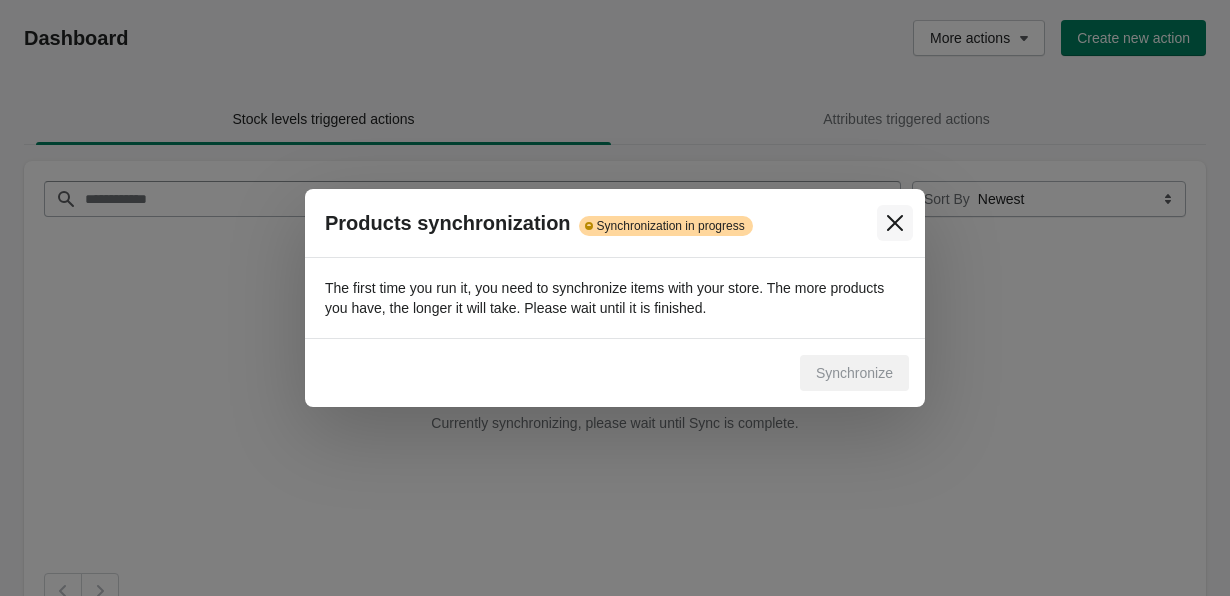 click 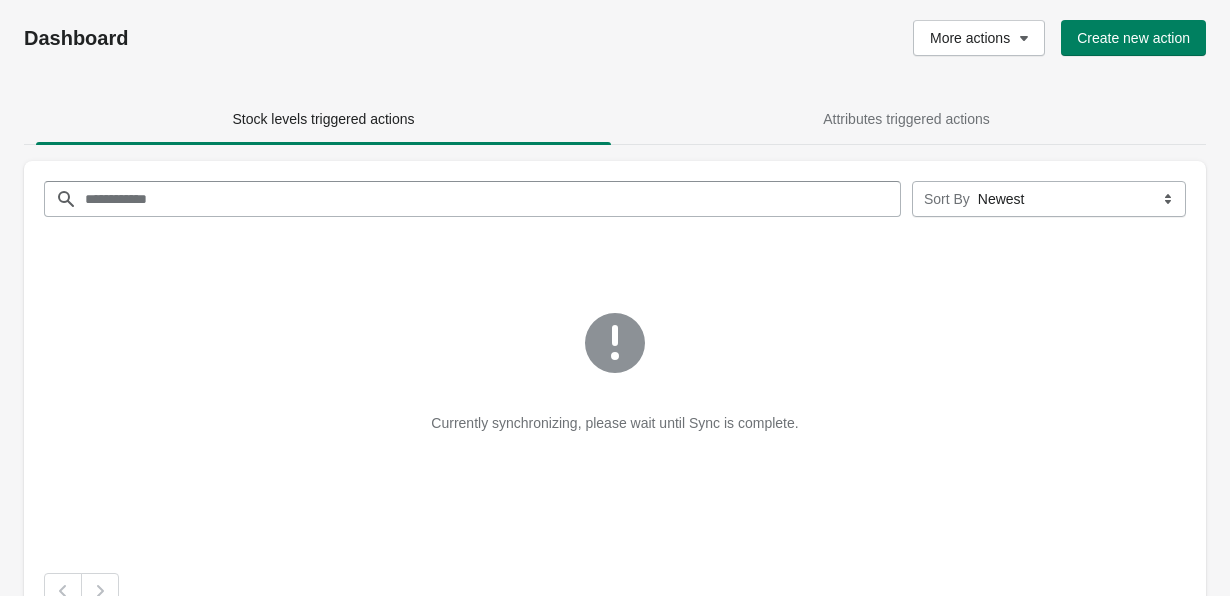 click on "Dashboard More actions Create new action" at bounding box center [615, 38] 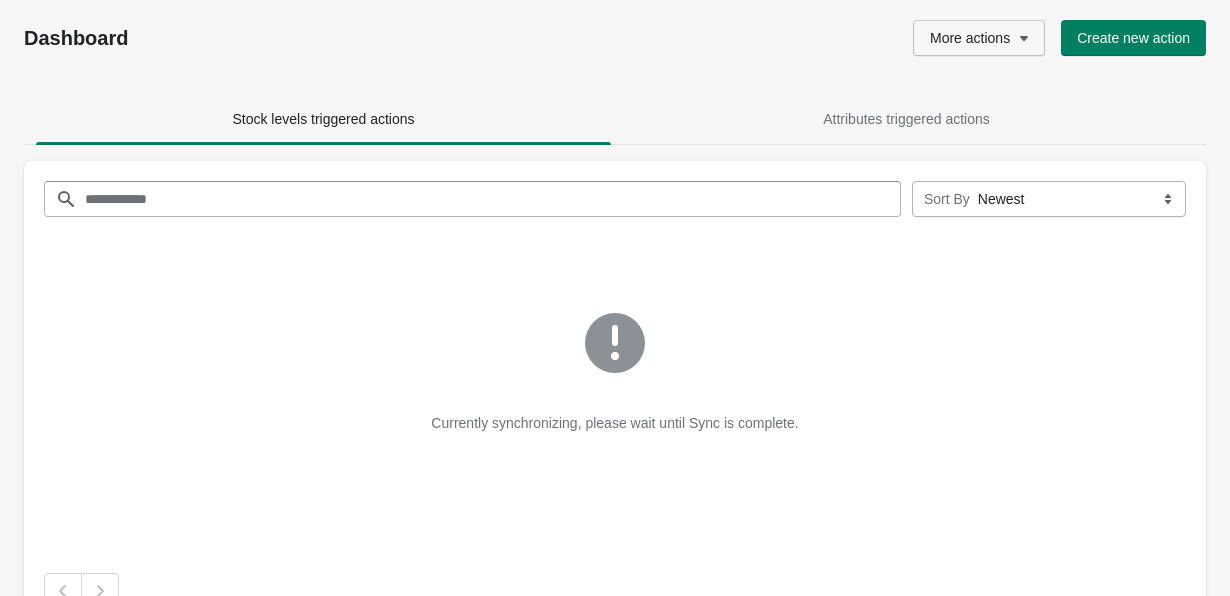 click on "More actions" at bounding box center (970, 38) 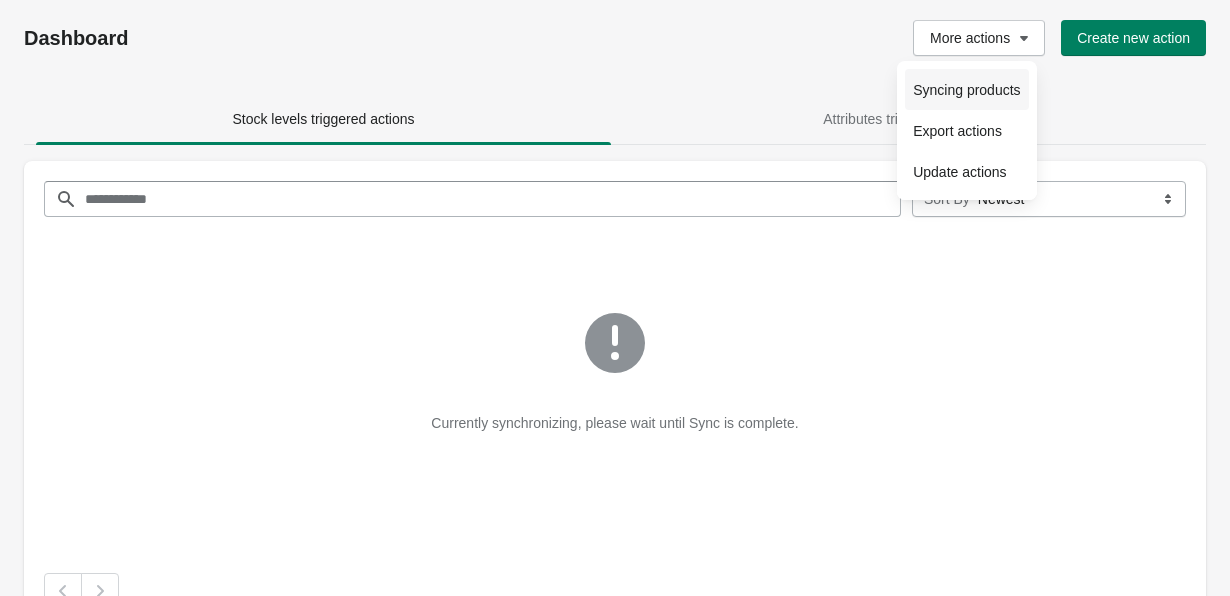 click on "Syncing products" at bounding box center (966, 90) 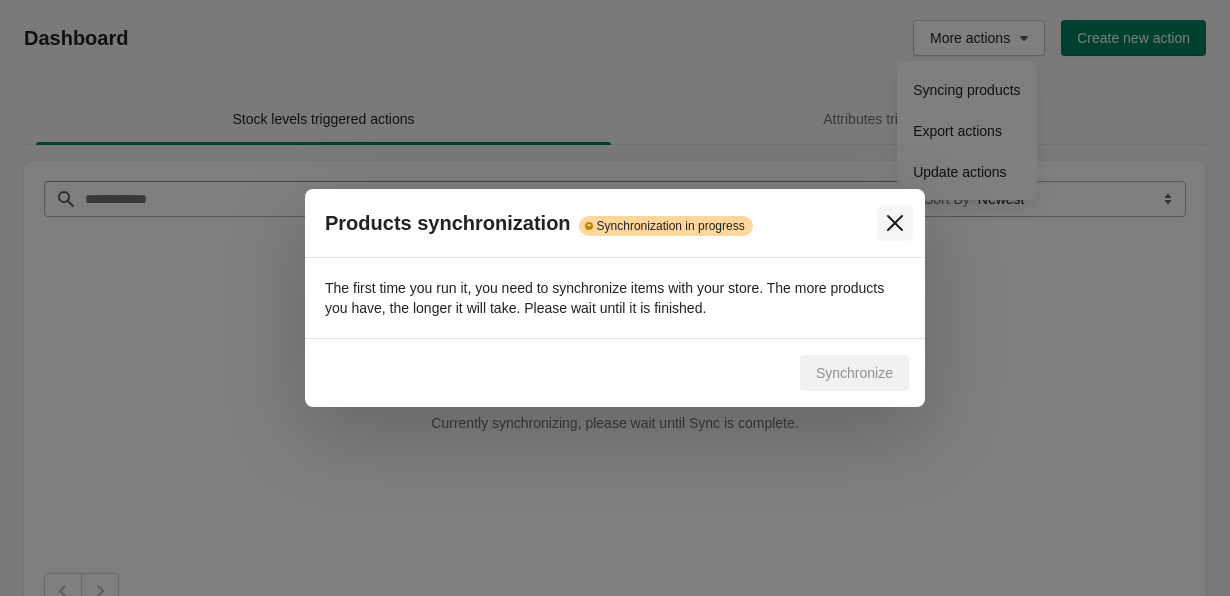 click 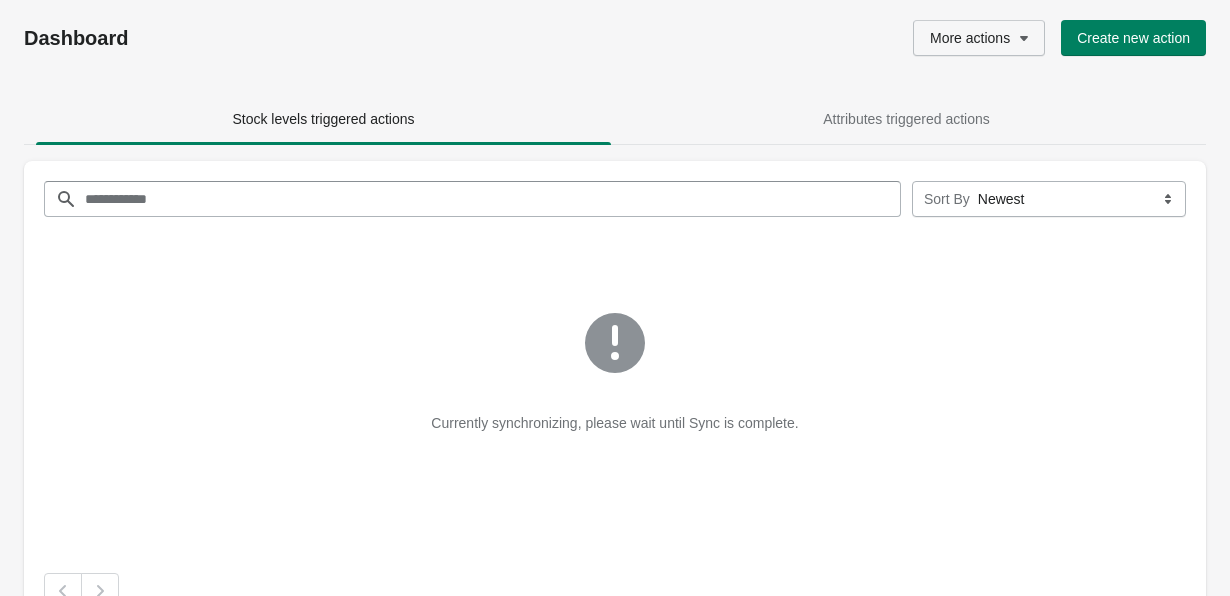 click on "More actions" at bounding box center [970, 38] 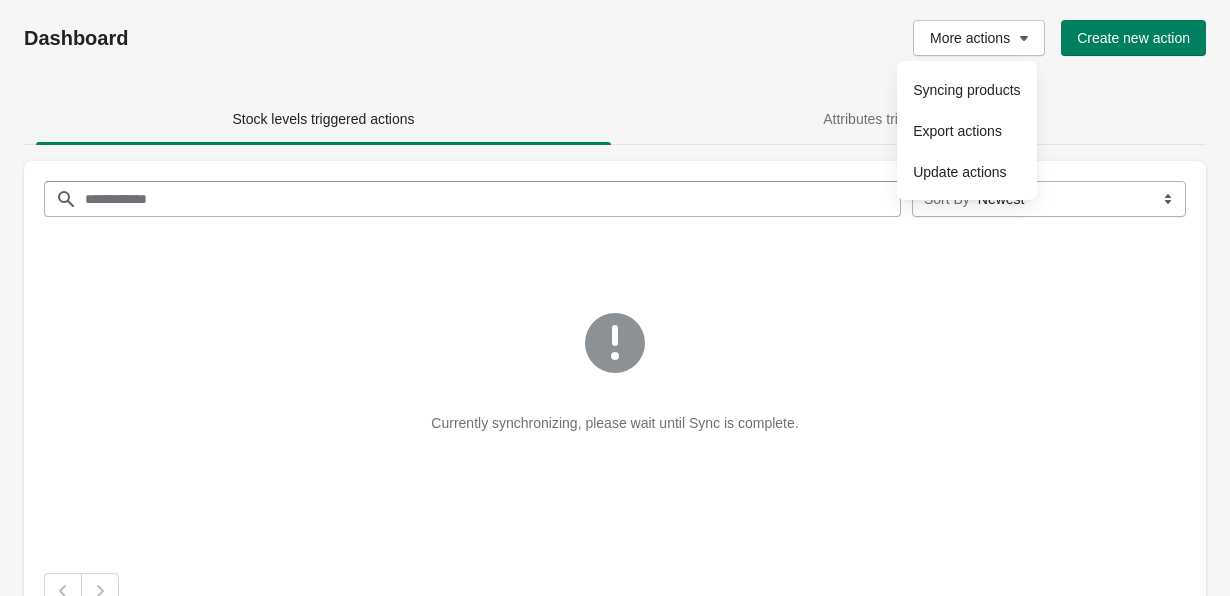 click on "Dashboard More actions Create new action" at bounding box center (615, 38) 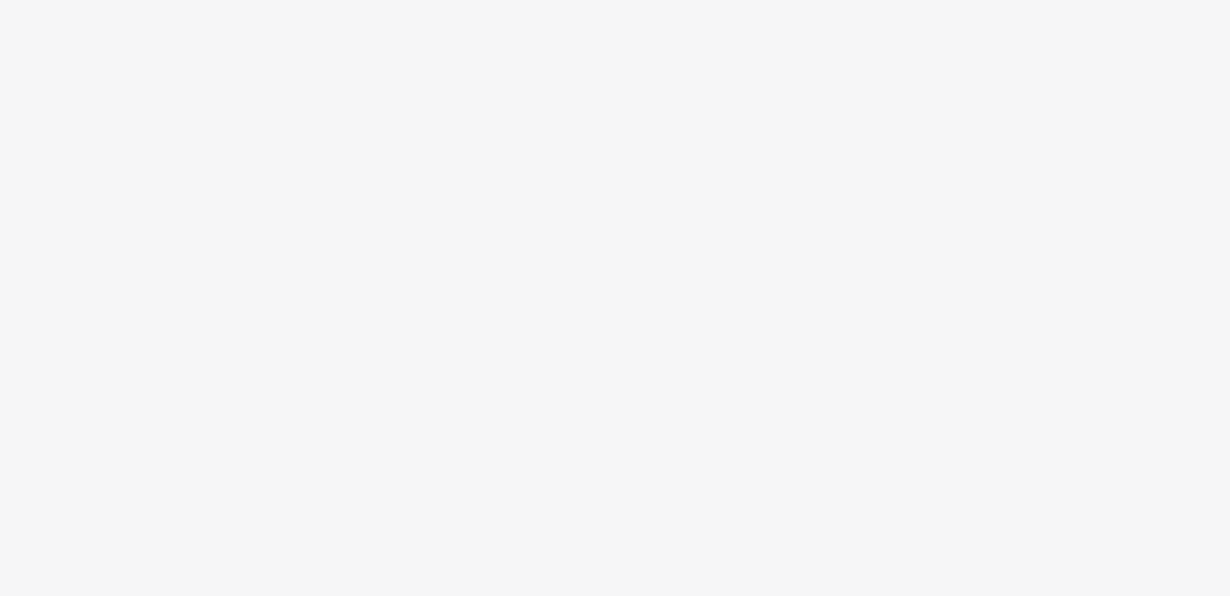 scroll, scrollTop: 0, scrollLeft: 0, axis: both 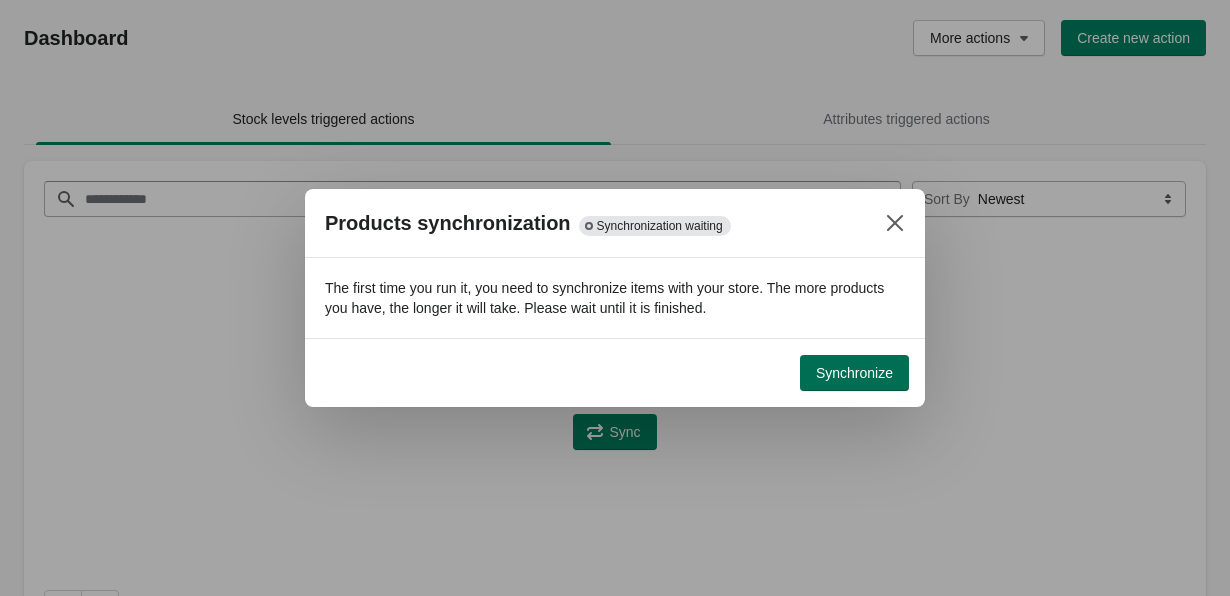 click on "Synchronize" at bounding box center (854, 373) 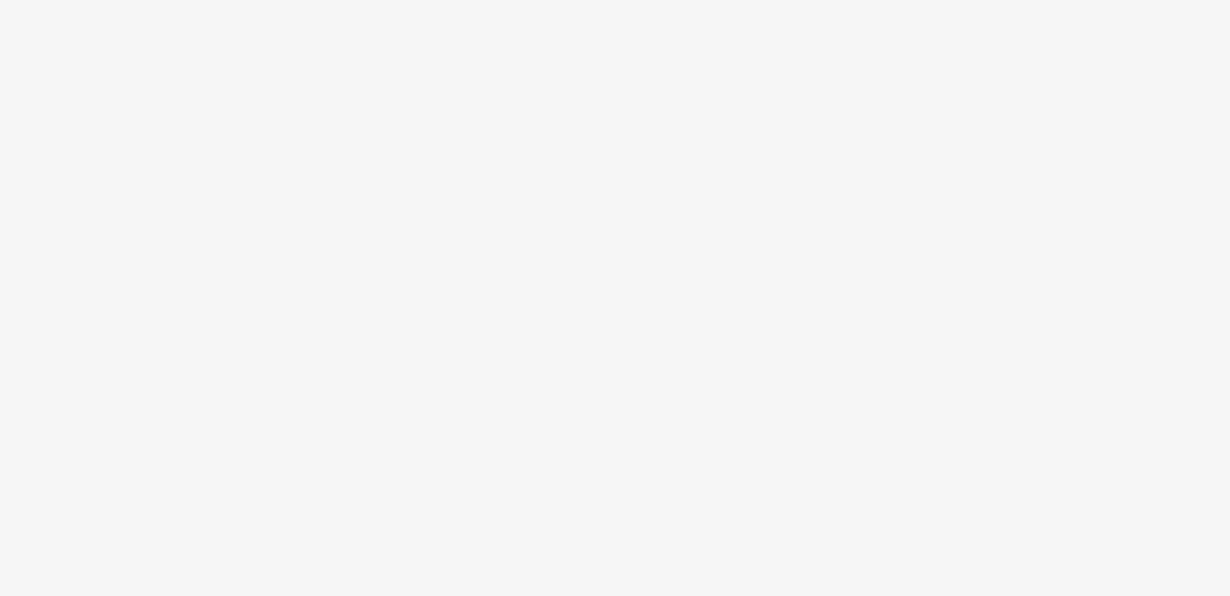 scroll, scrollTop: 0, scrollLeft: 0, axis: both 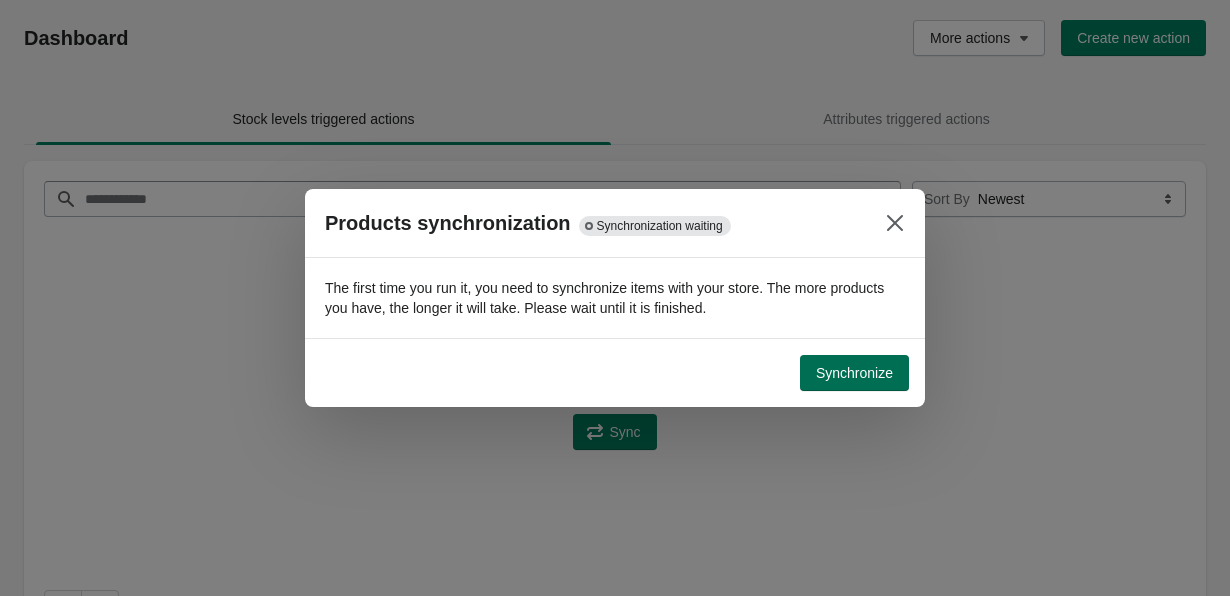 click on "Synchronize" at bounding box center [854, 373] 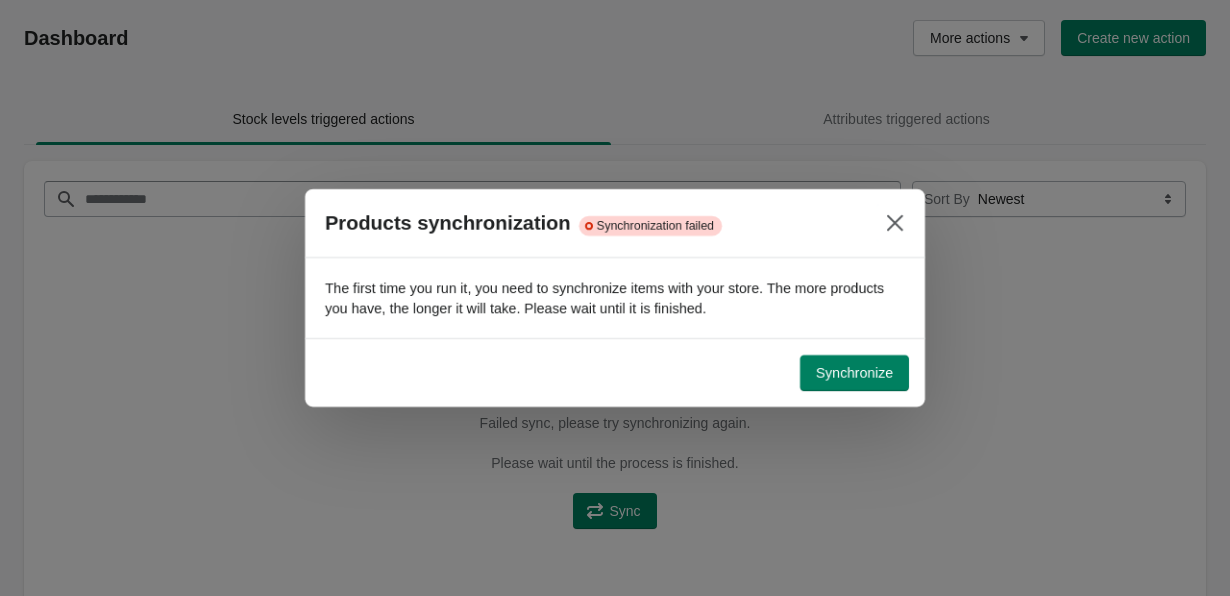 scroll, scrollTop: 0, scrollLeft: 0, axis: both 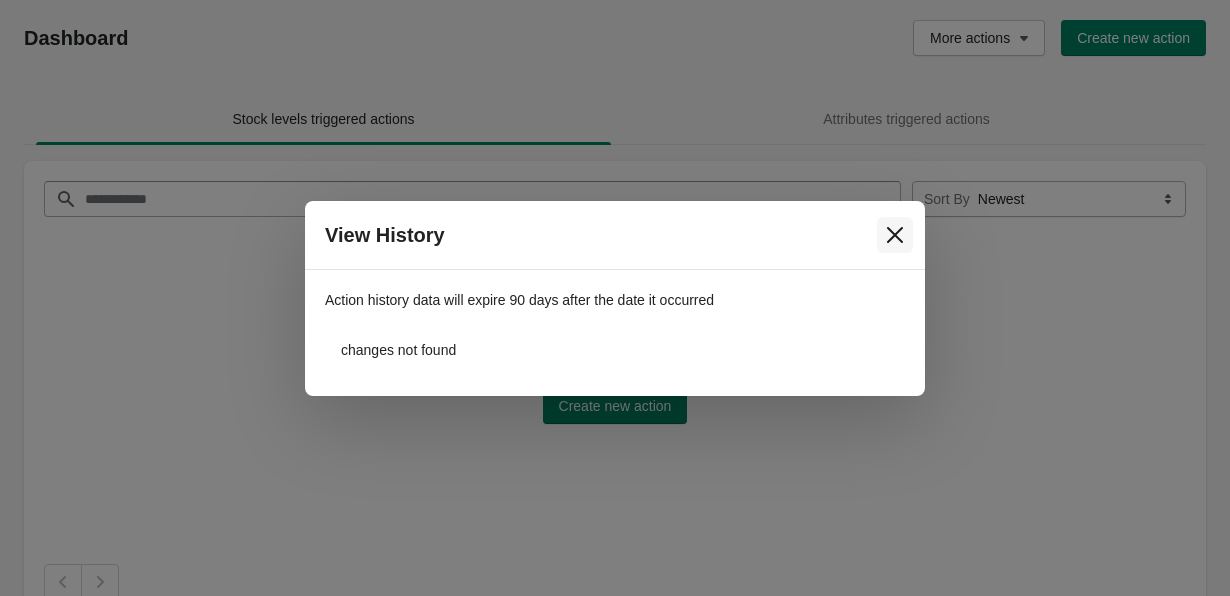 click at bounding box center [895, 235] 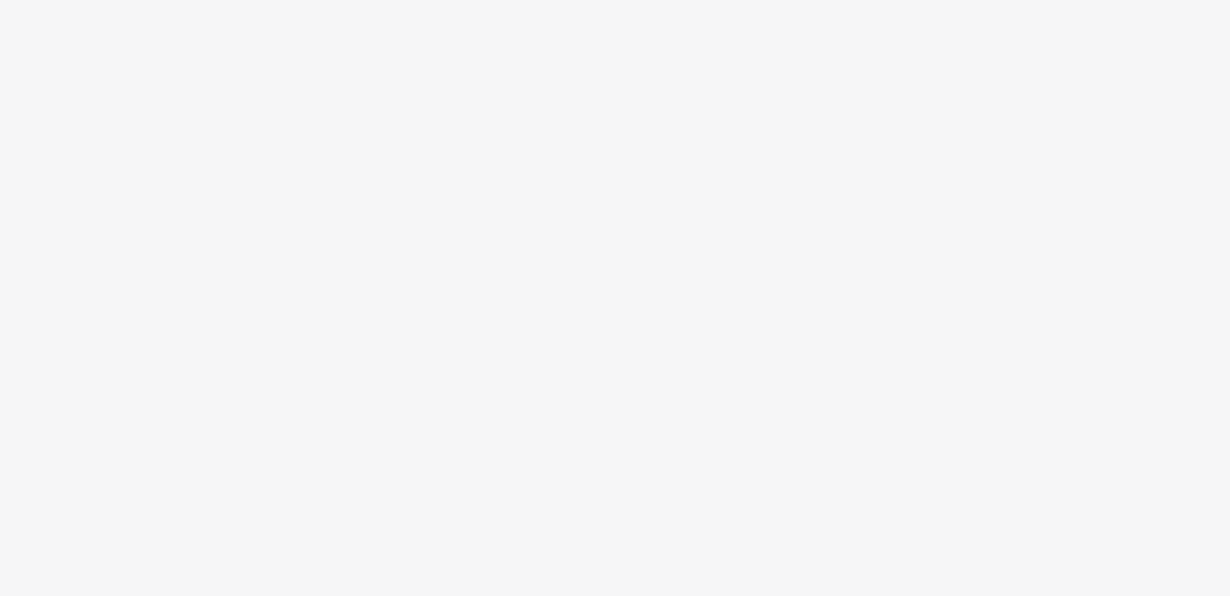 scroll, scrollTop: 0, scrollLeft: 0, axis: both 